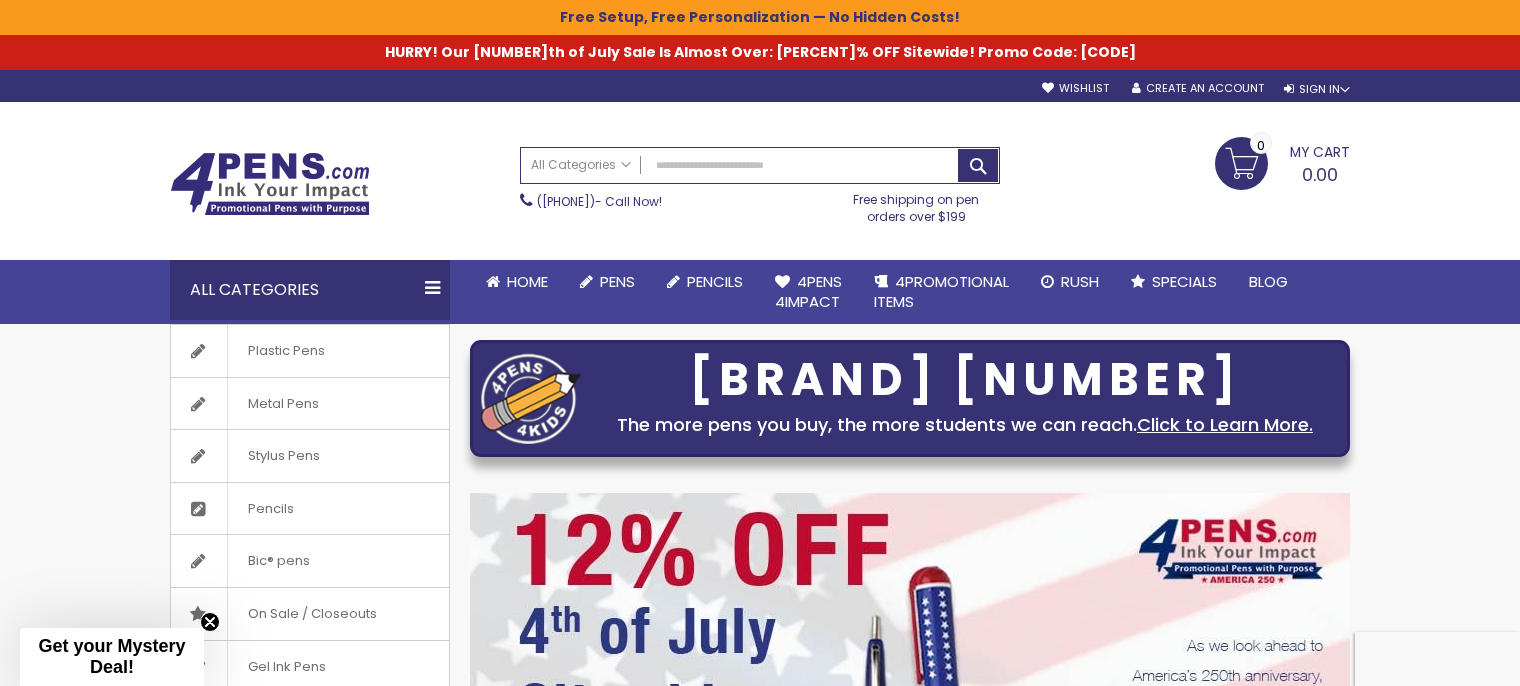 scroll, scrollTop: 0, scrollLeft: 0, axis: both 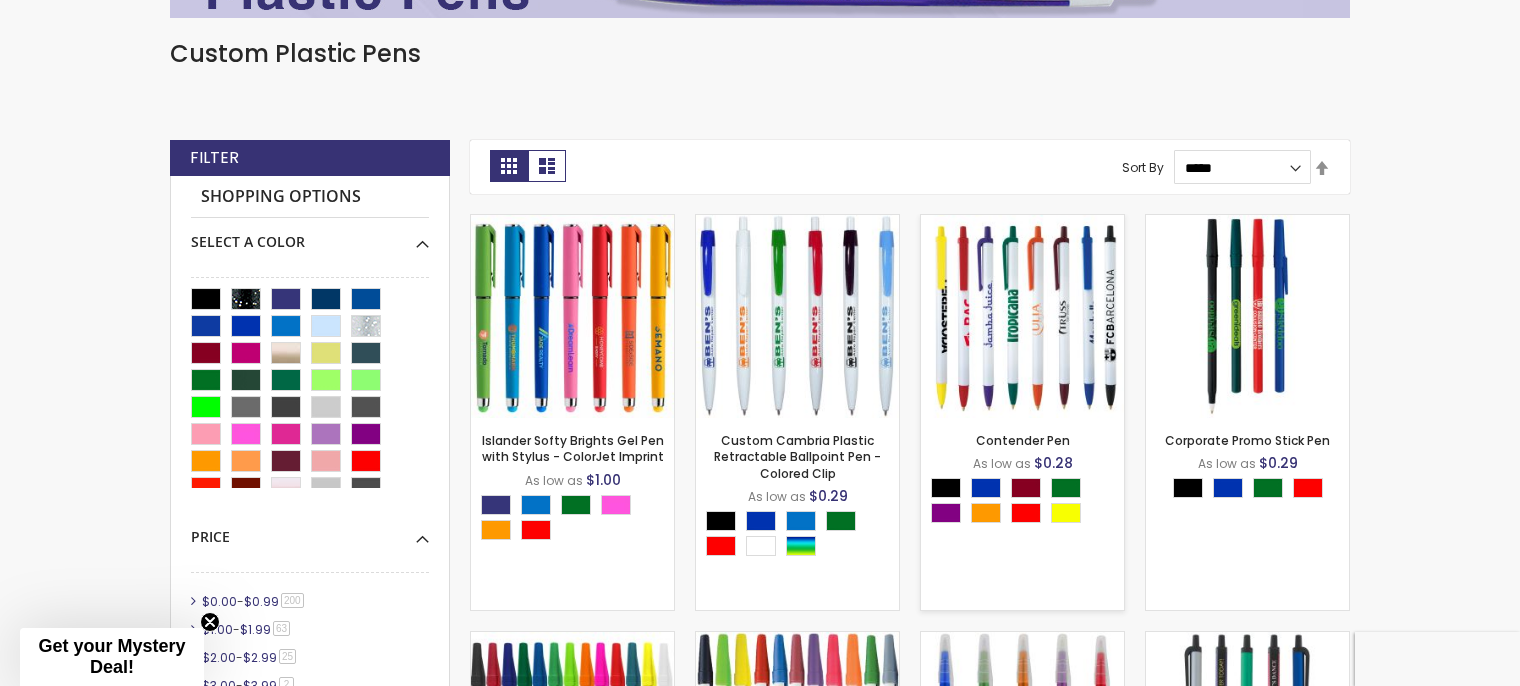 click on "-
***
+
Add to Cart" at bounding box center (573, 386) 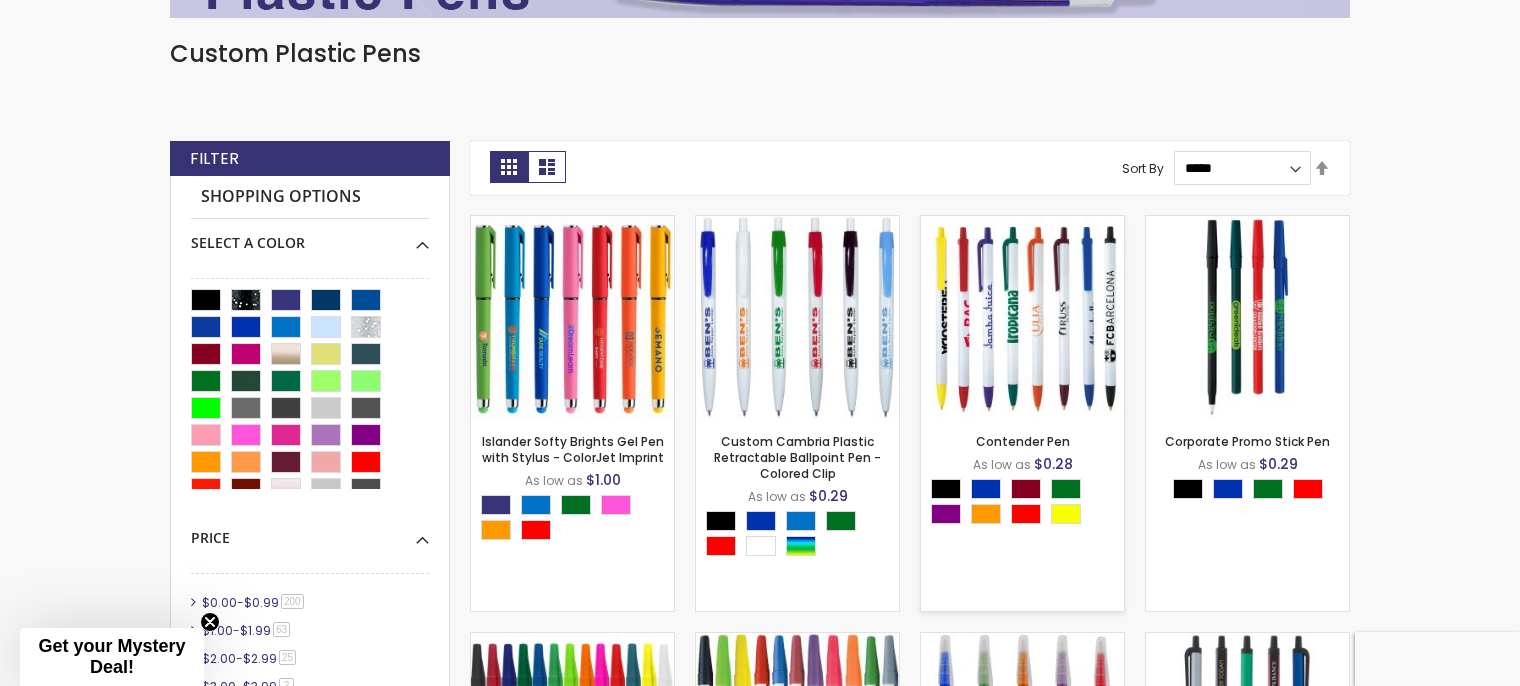 scroll, scrollTop: 552, scrollLeft: 0, axis: vertical 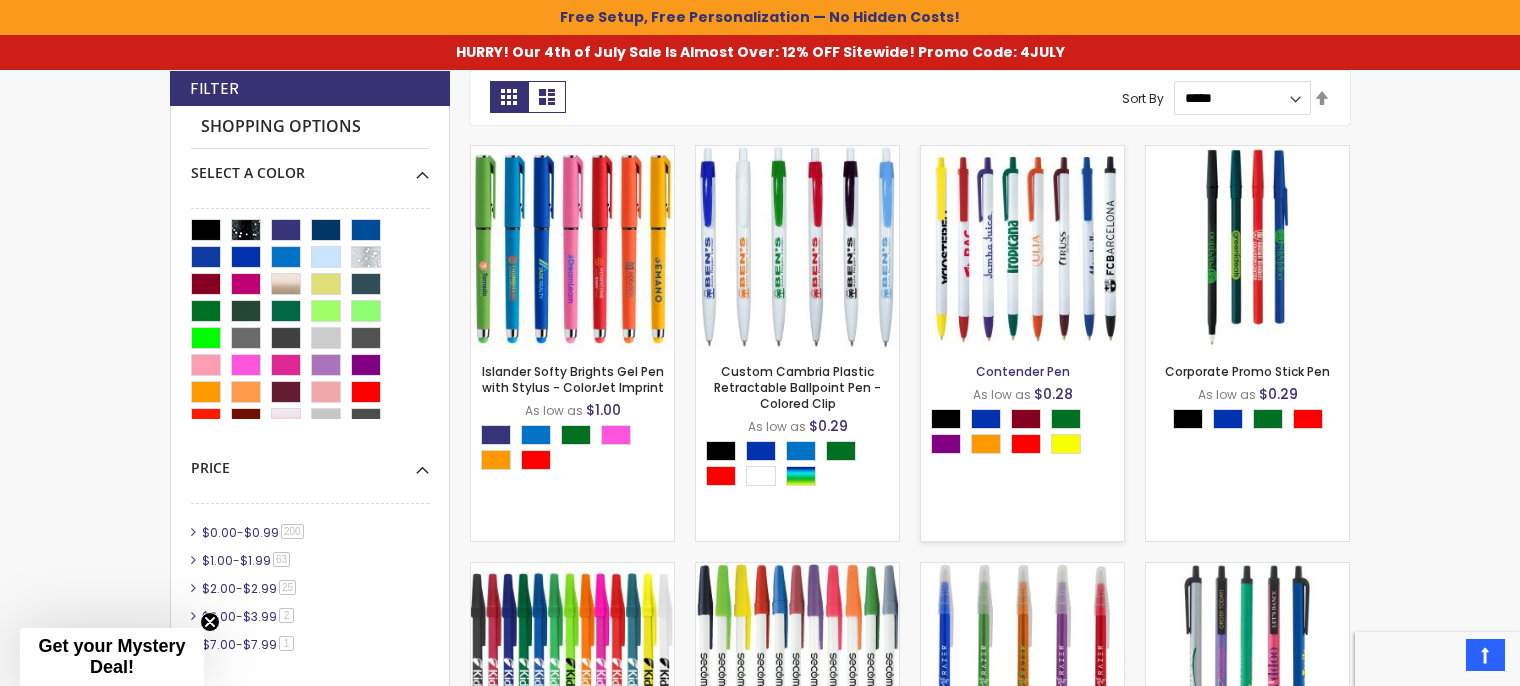 click on "Contender Pen" at bounding box center [1023, 371] 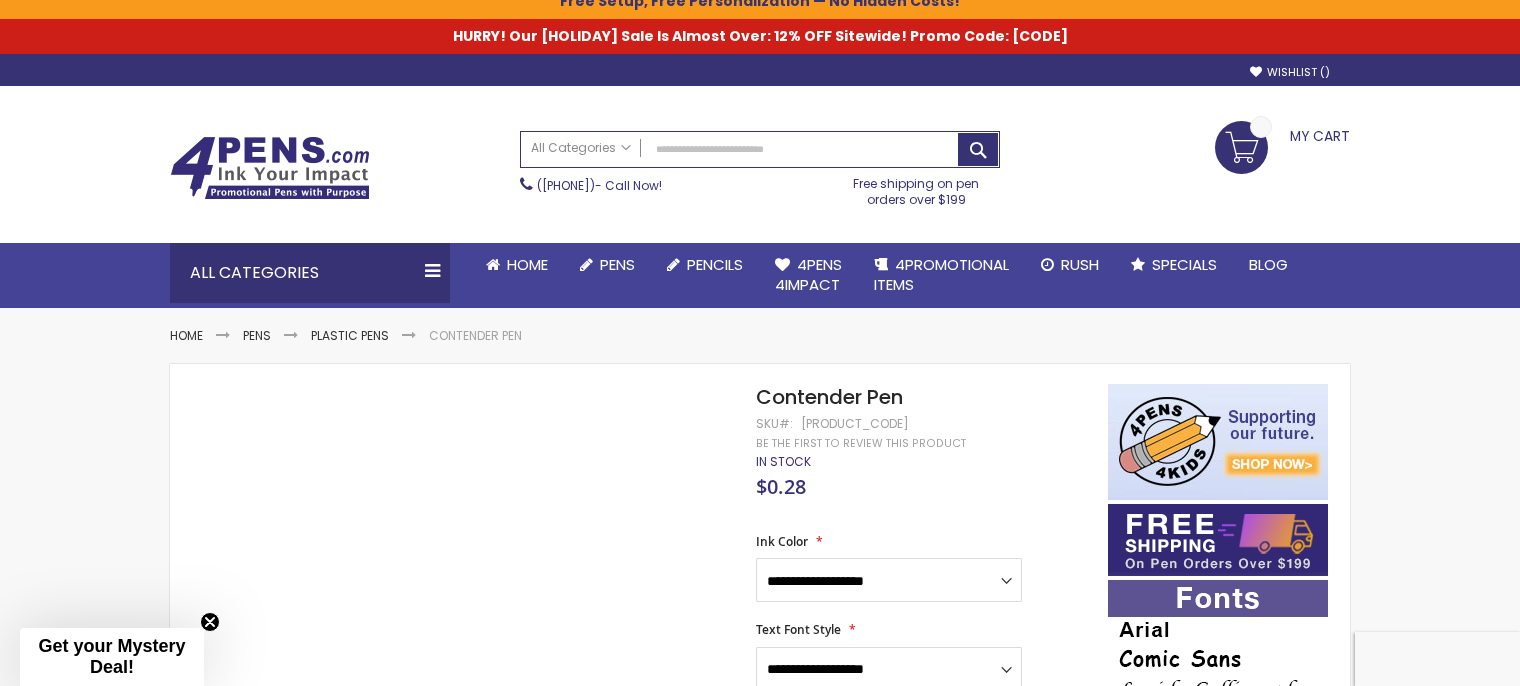 scroll, scrollTop: 175, scrollLeft: 0, axis: vertical 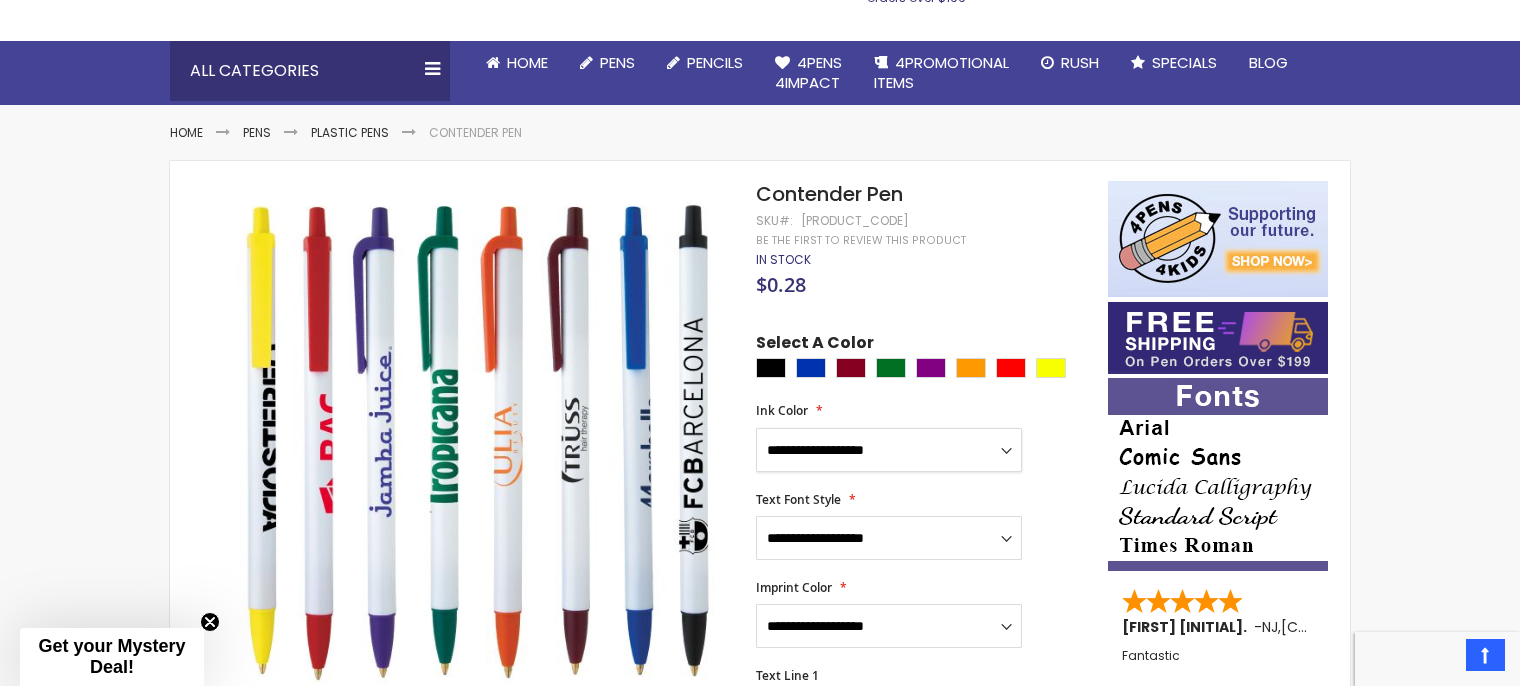 click on "**********" at bounding box center (889, 450) 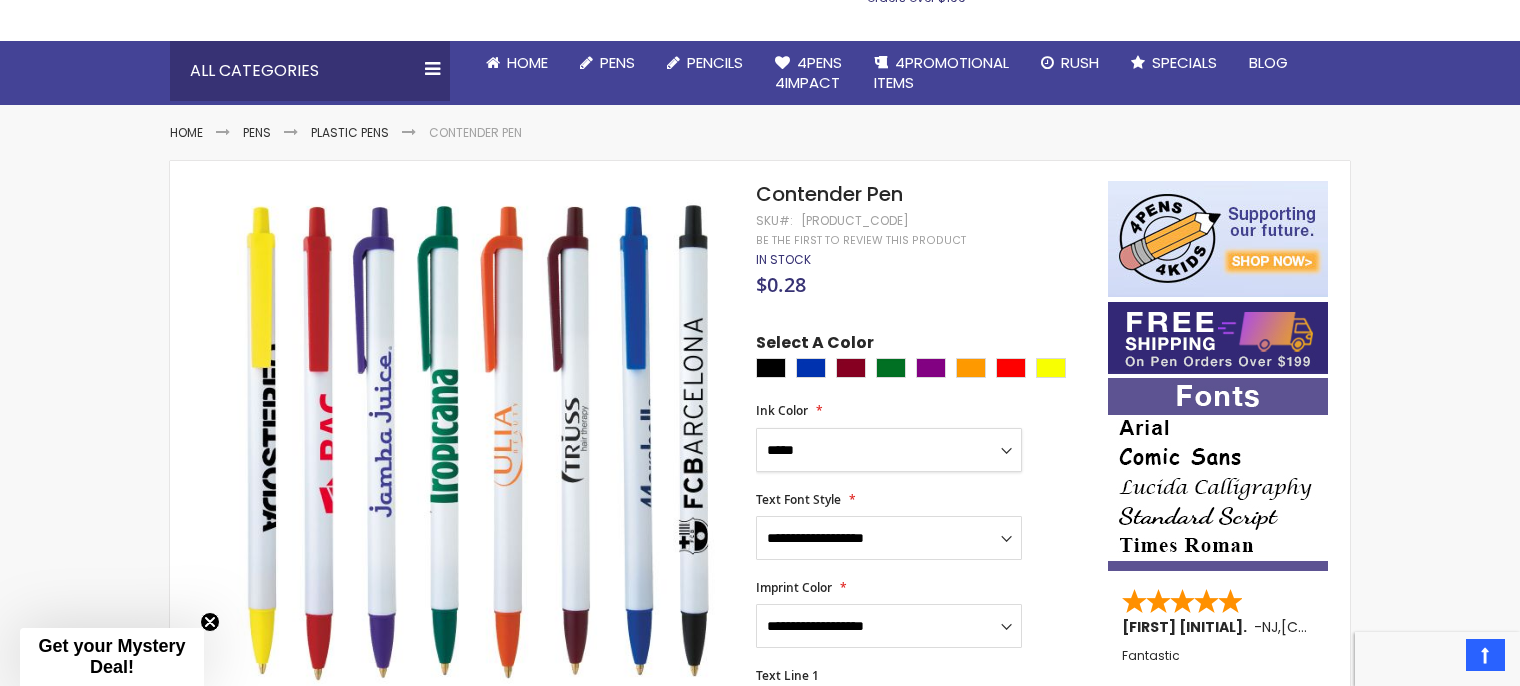 click on "**********" at bounding box center [889, 450] 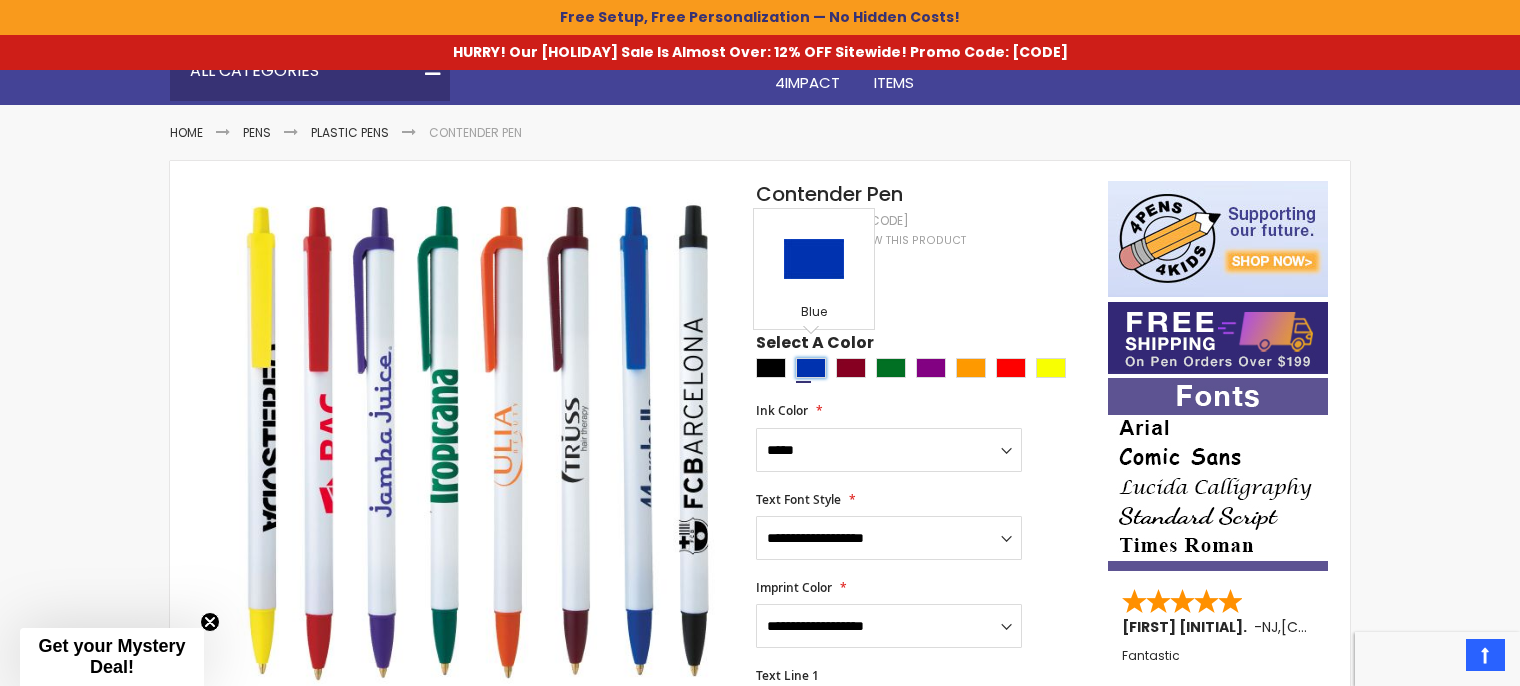 click at bounding box center [811, 368] 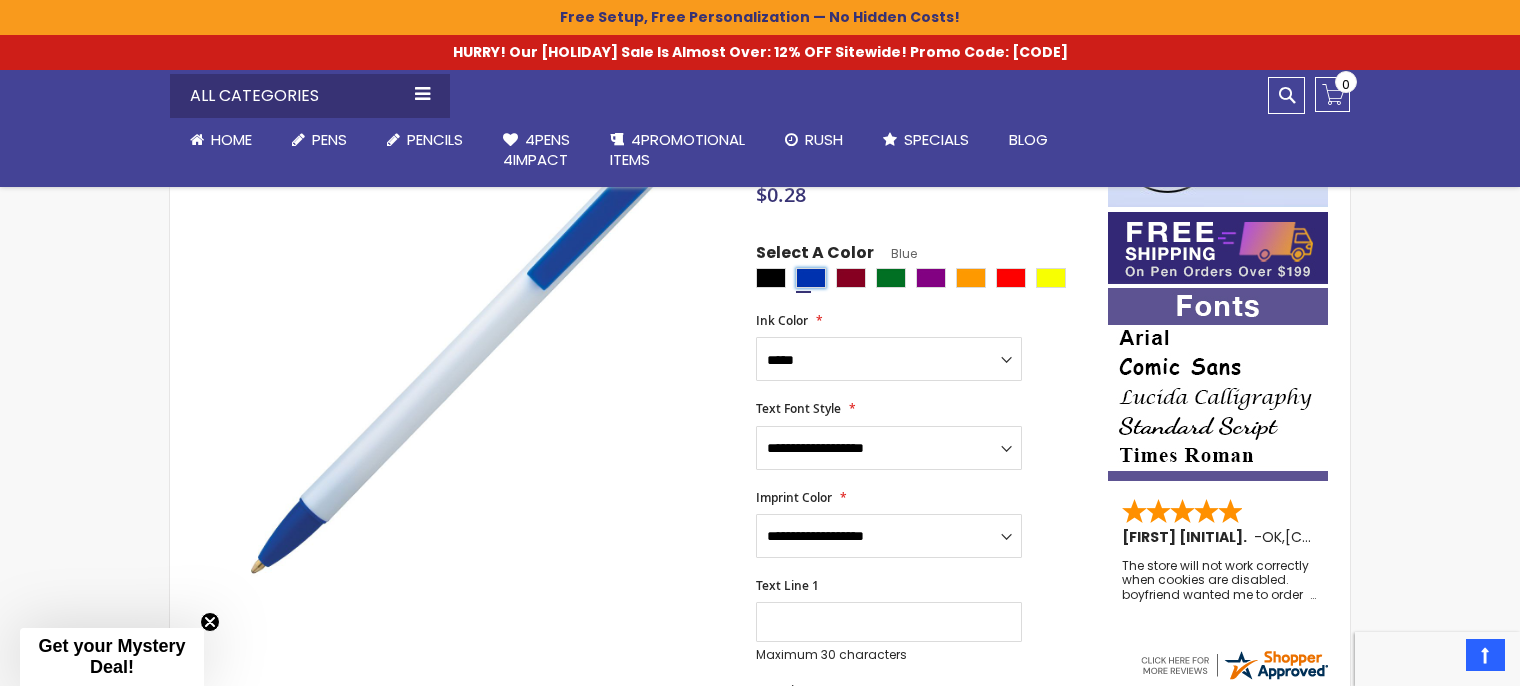scroll, scrollTop: 320, scrollLeft: 0, axis: vertical 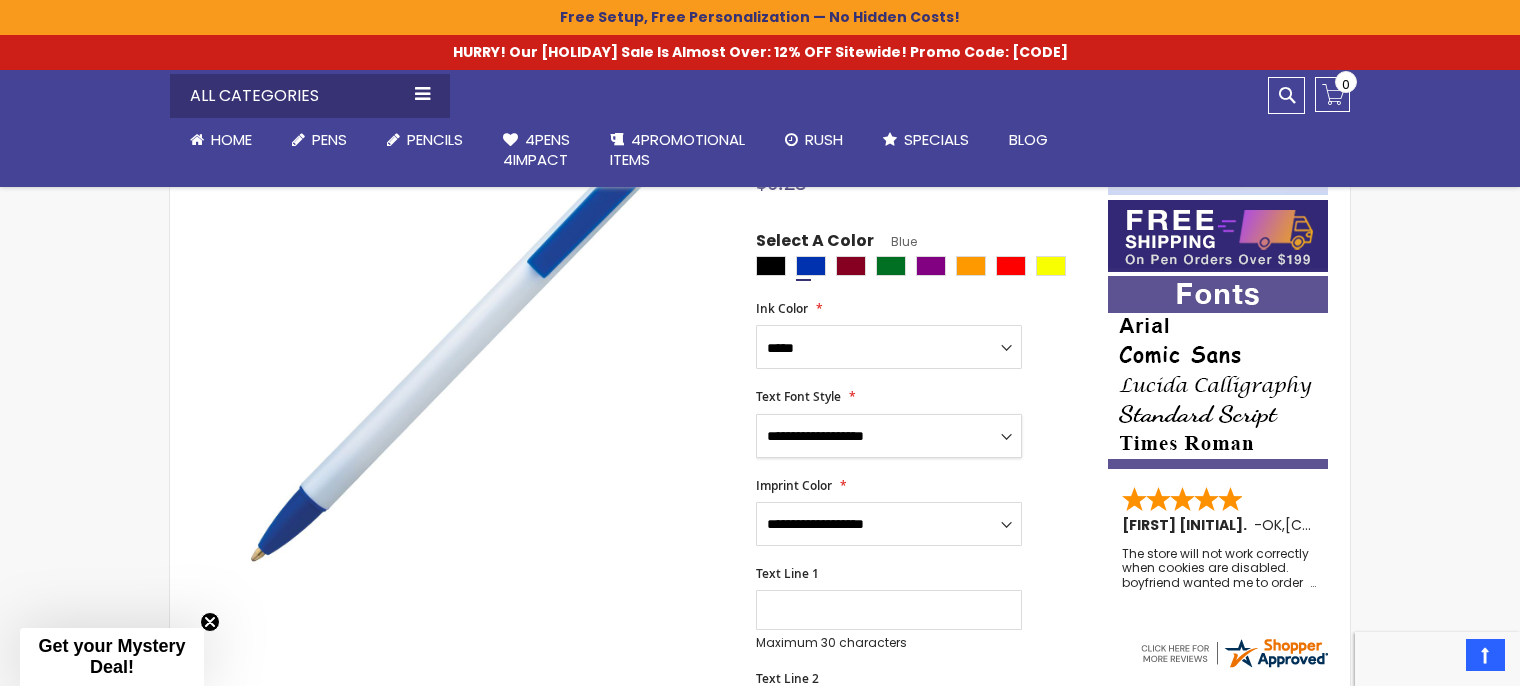click on "**********" at bounding box center [889, 436] 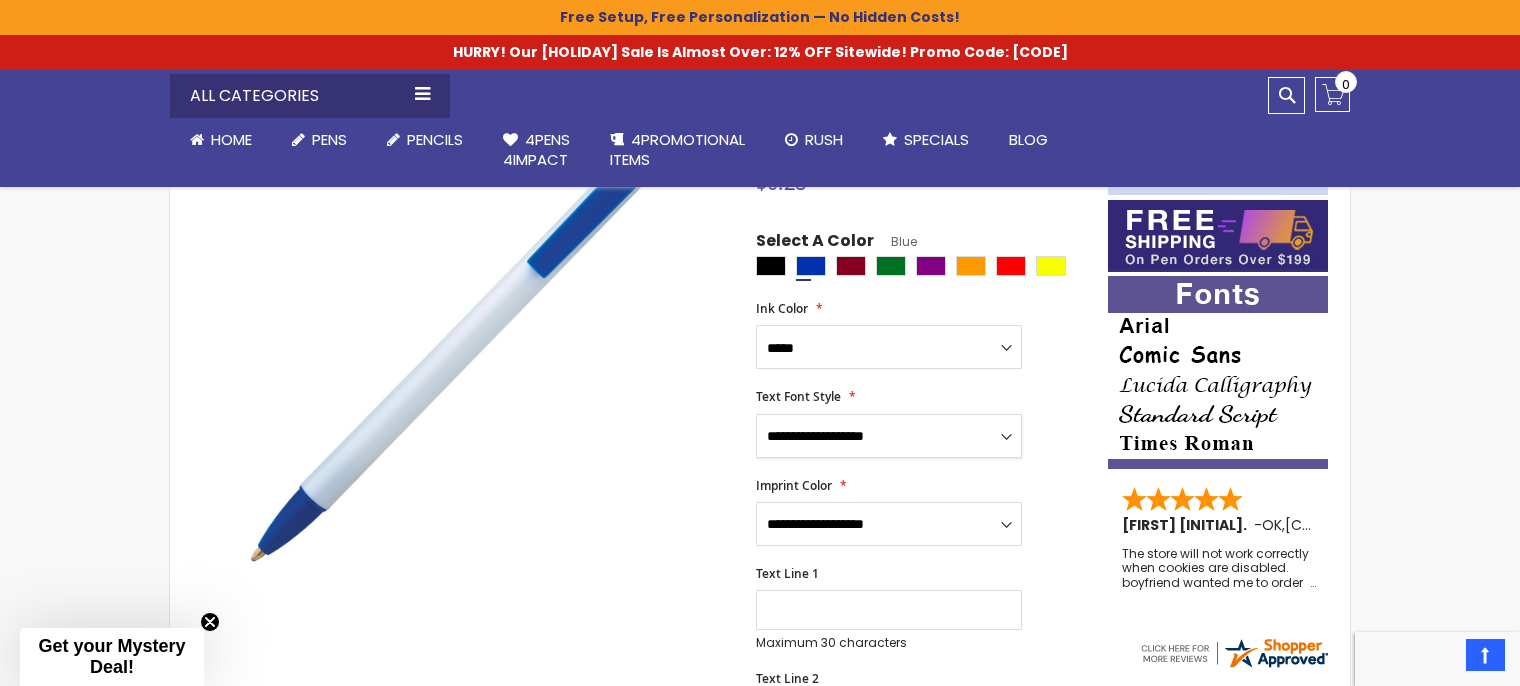 select on "*****" 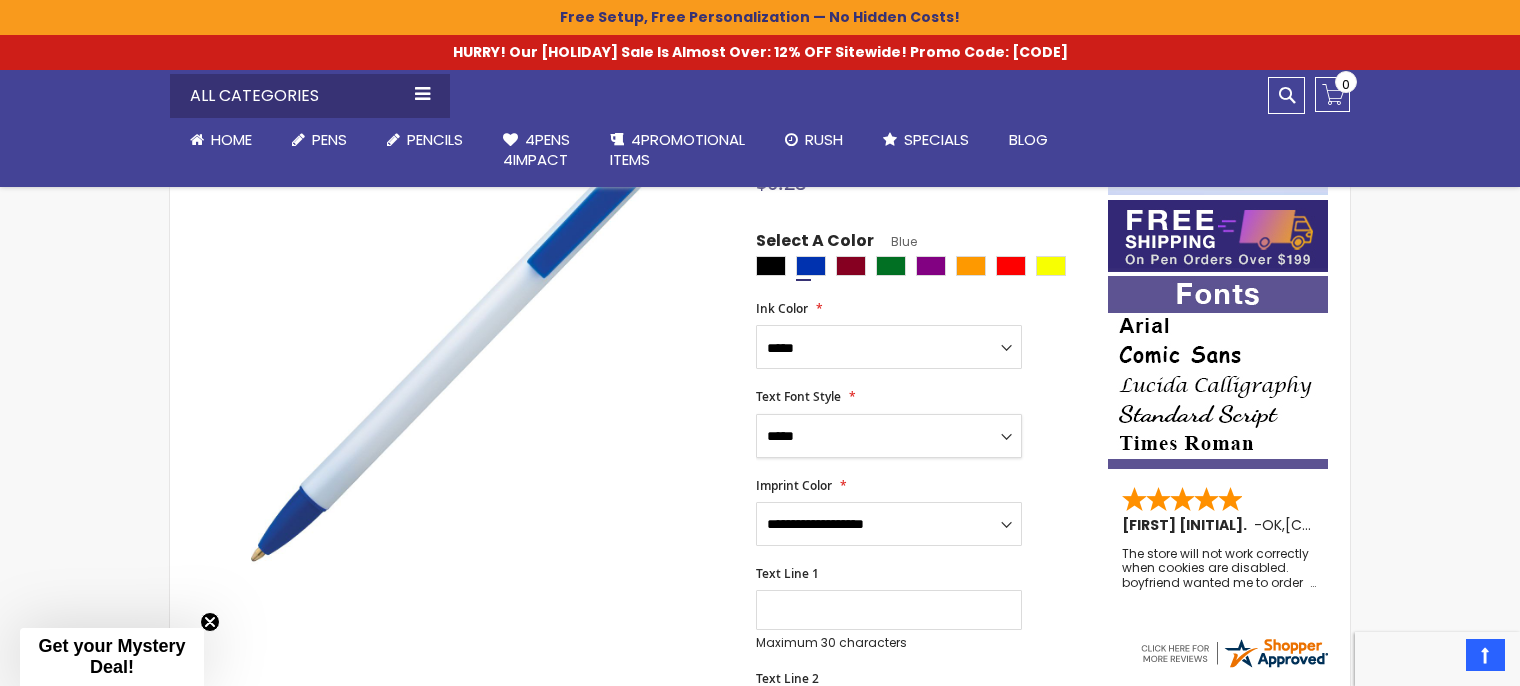 click on "**********" at bounding box center (889, 436) 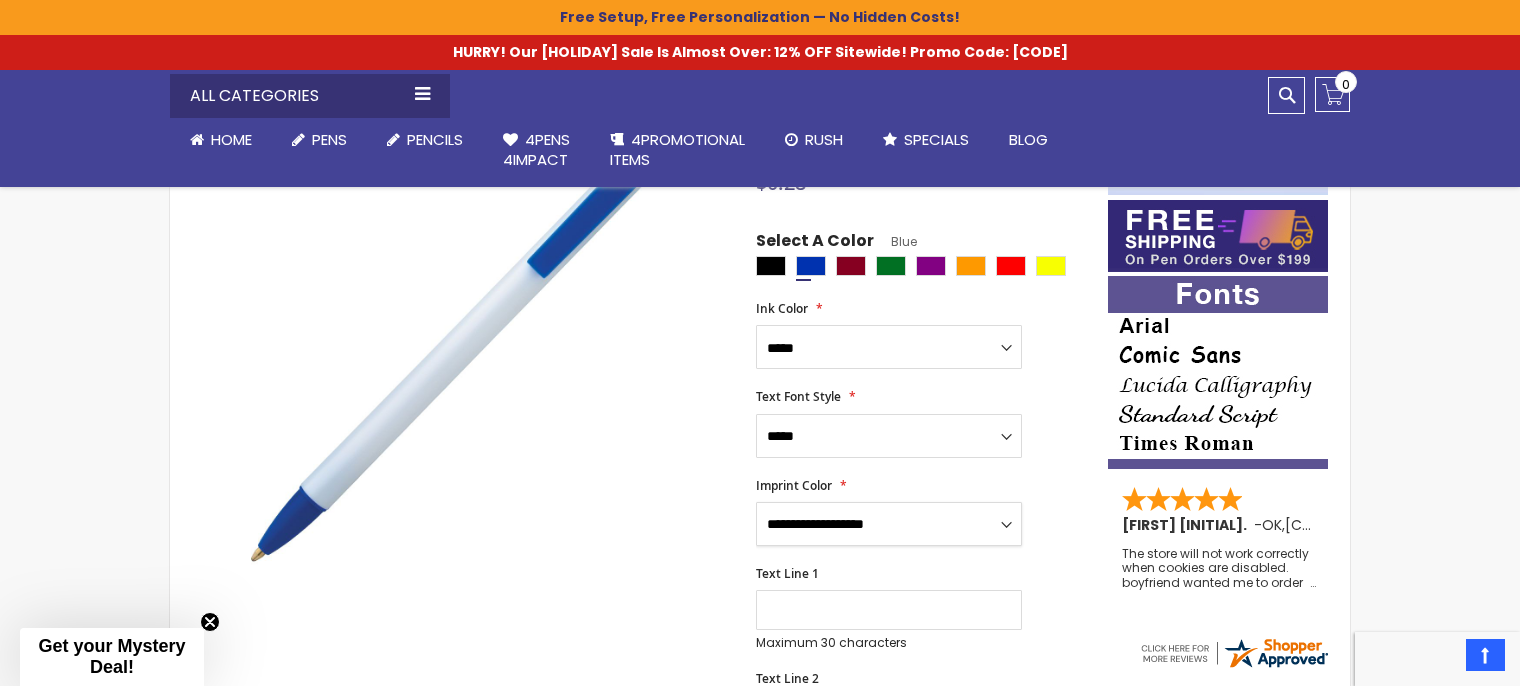 click on "**********" at bounding box center (889, 524) 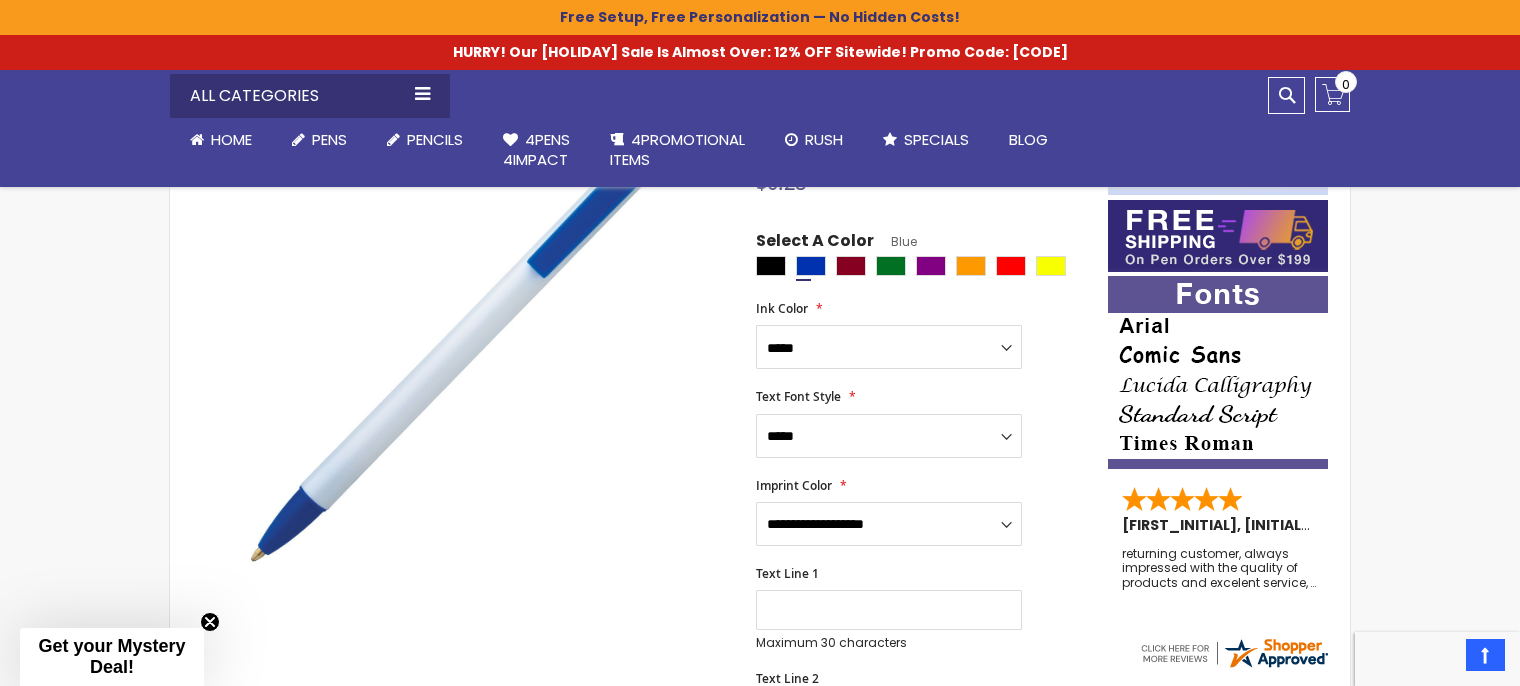 click on "**********" at bounding box center [922, 512] 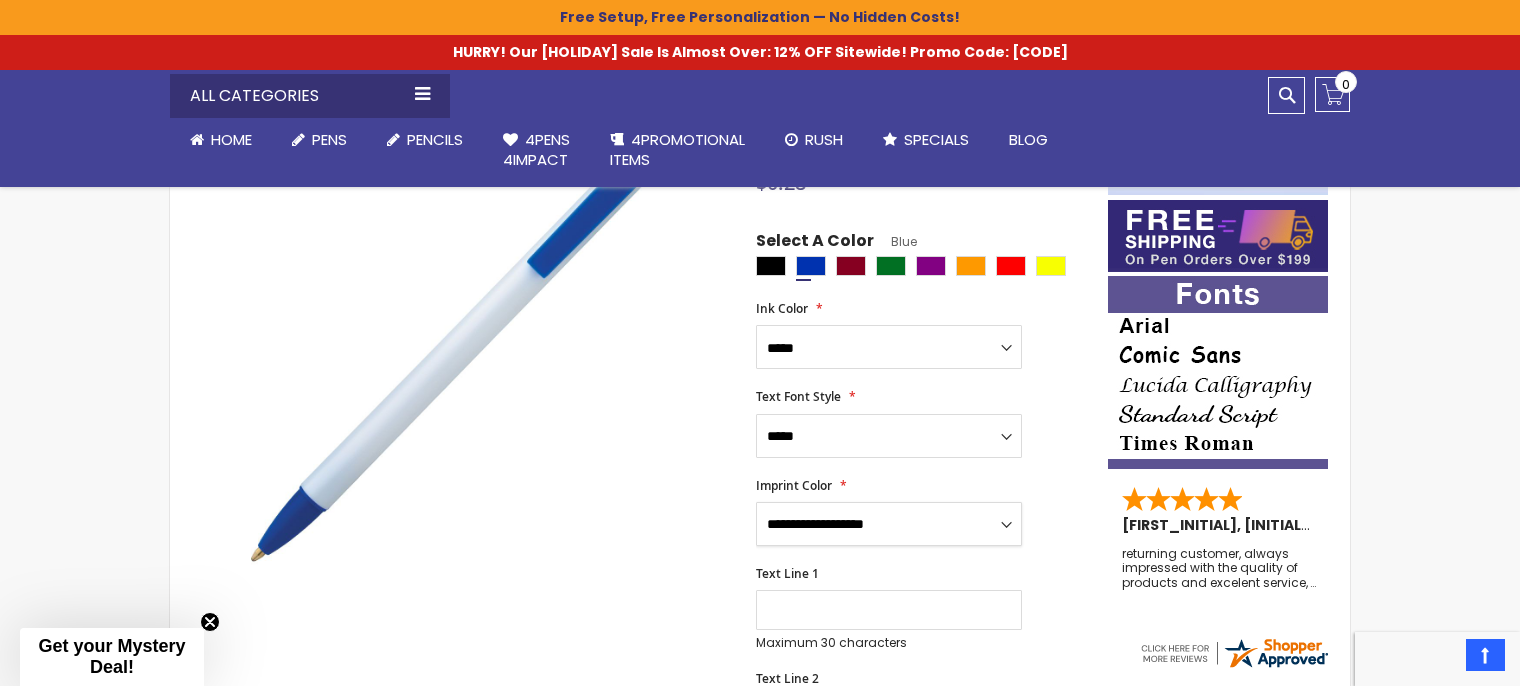 click on "**********" at bounding box center [889, 524] 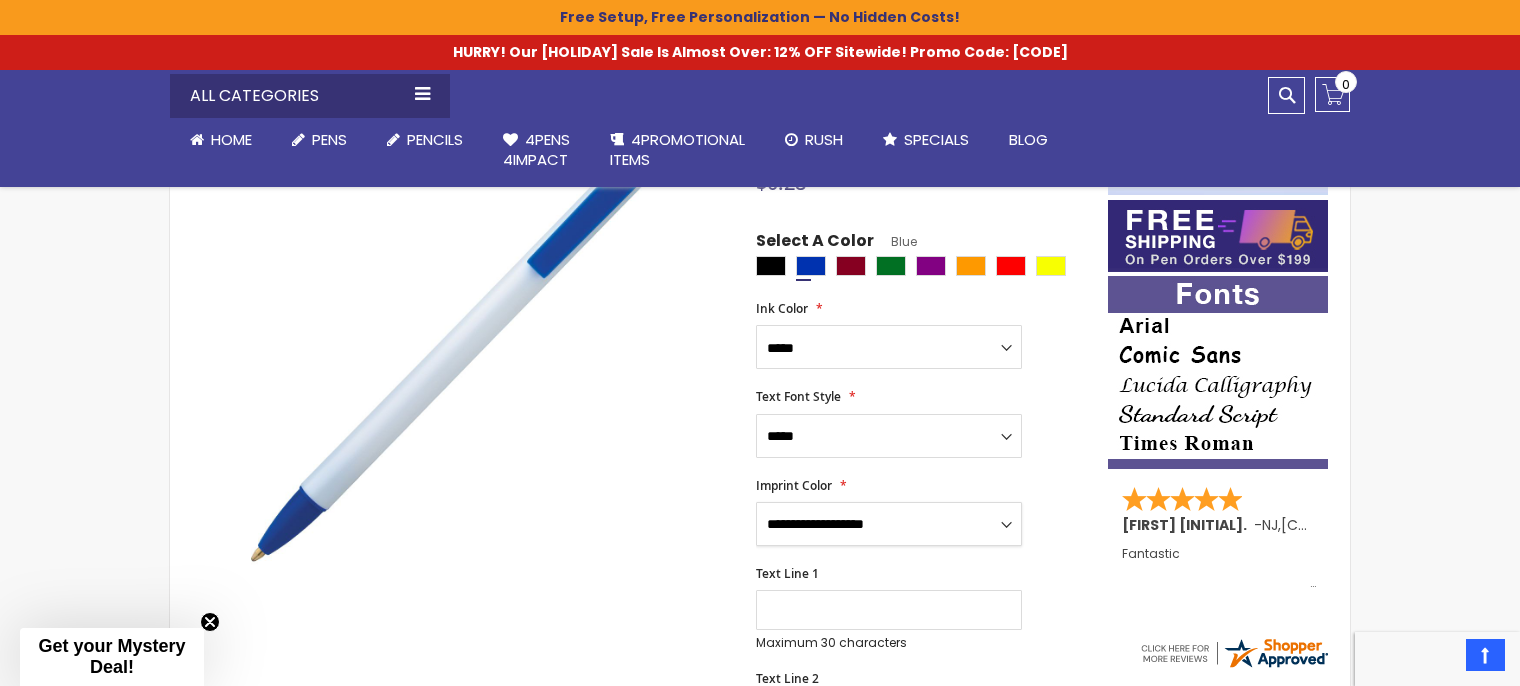 select on "*****" 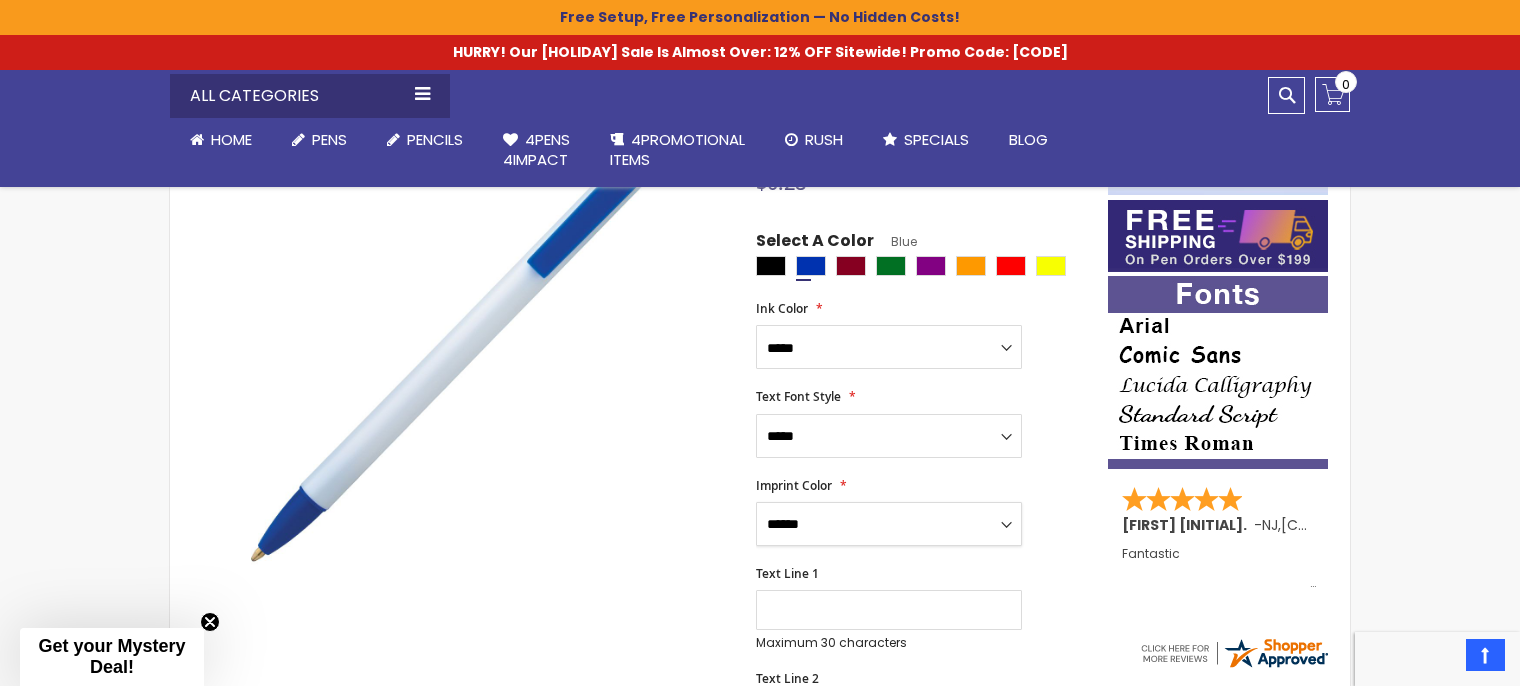 click on "**********" at bounding box center [889, 524] 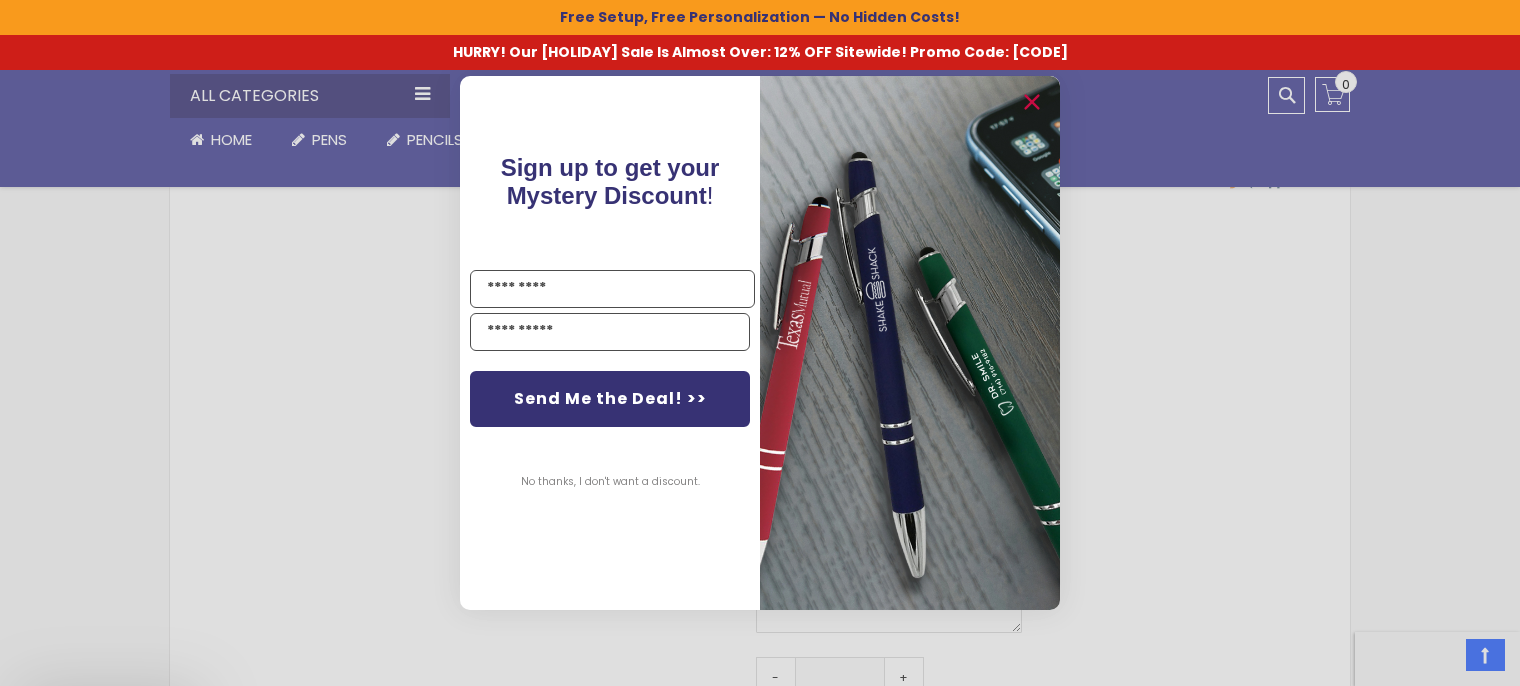 scroll, scrollTop: 800, scrollLeft: 0, axis: vertical 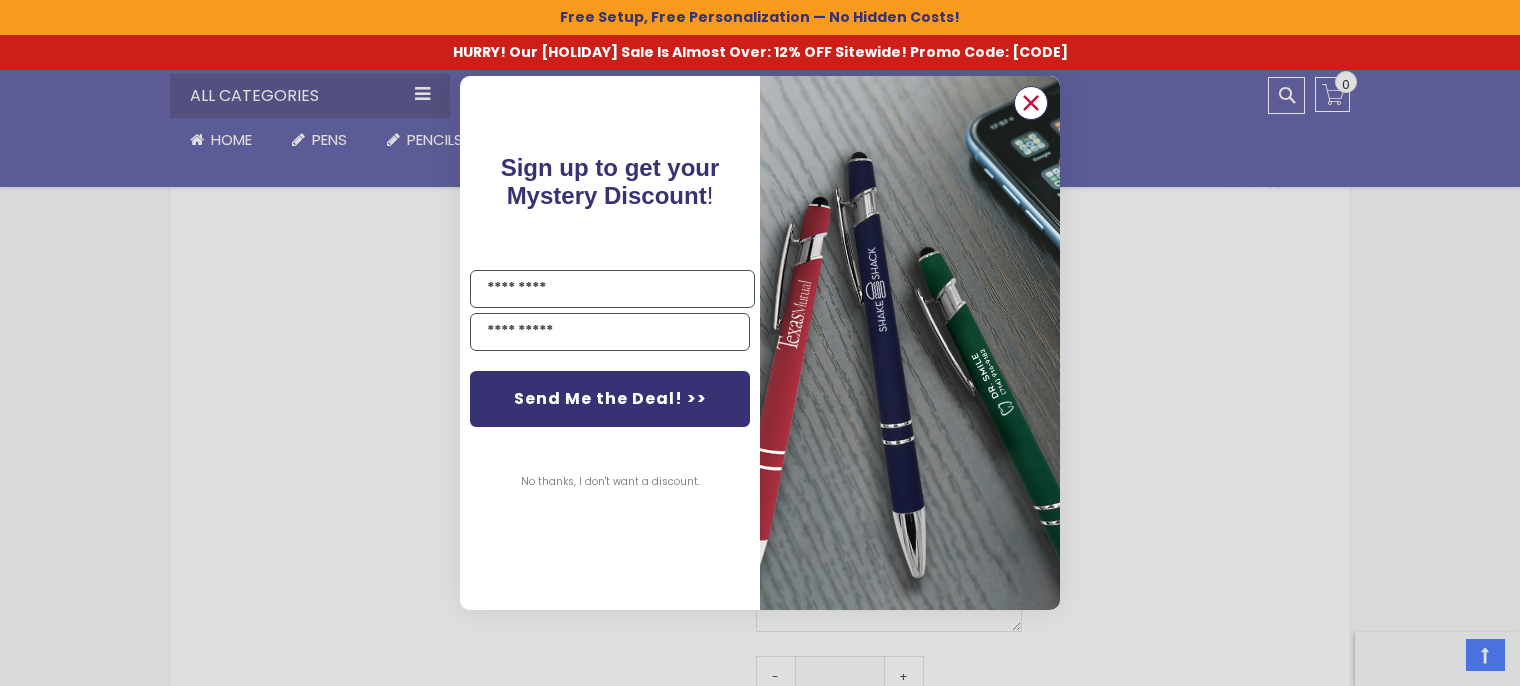 click at bounding box center (1031, 103) 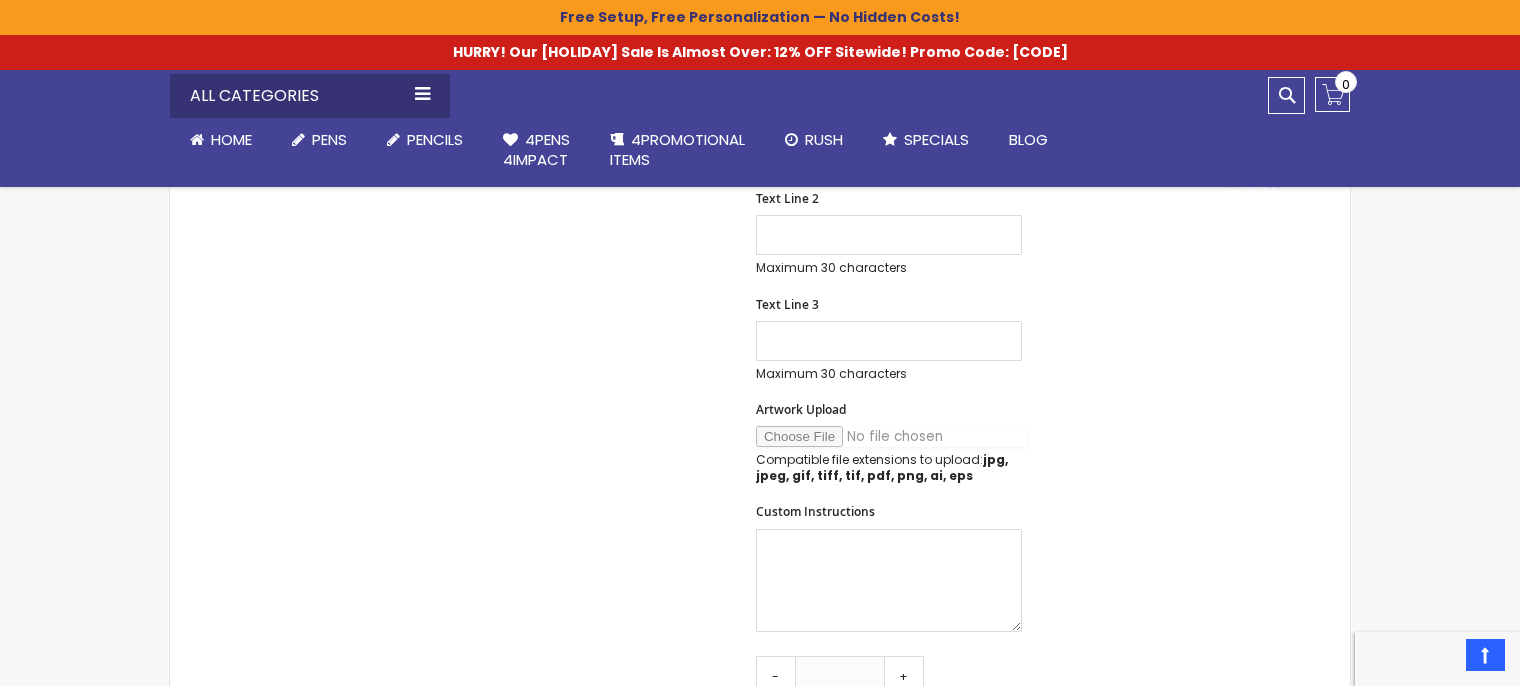 click on "Artwork Upload" at bounding box center [892, 436] 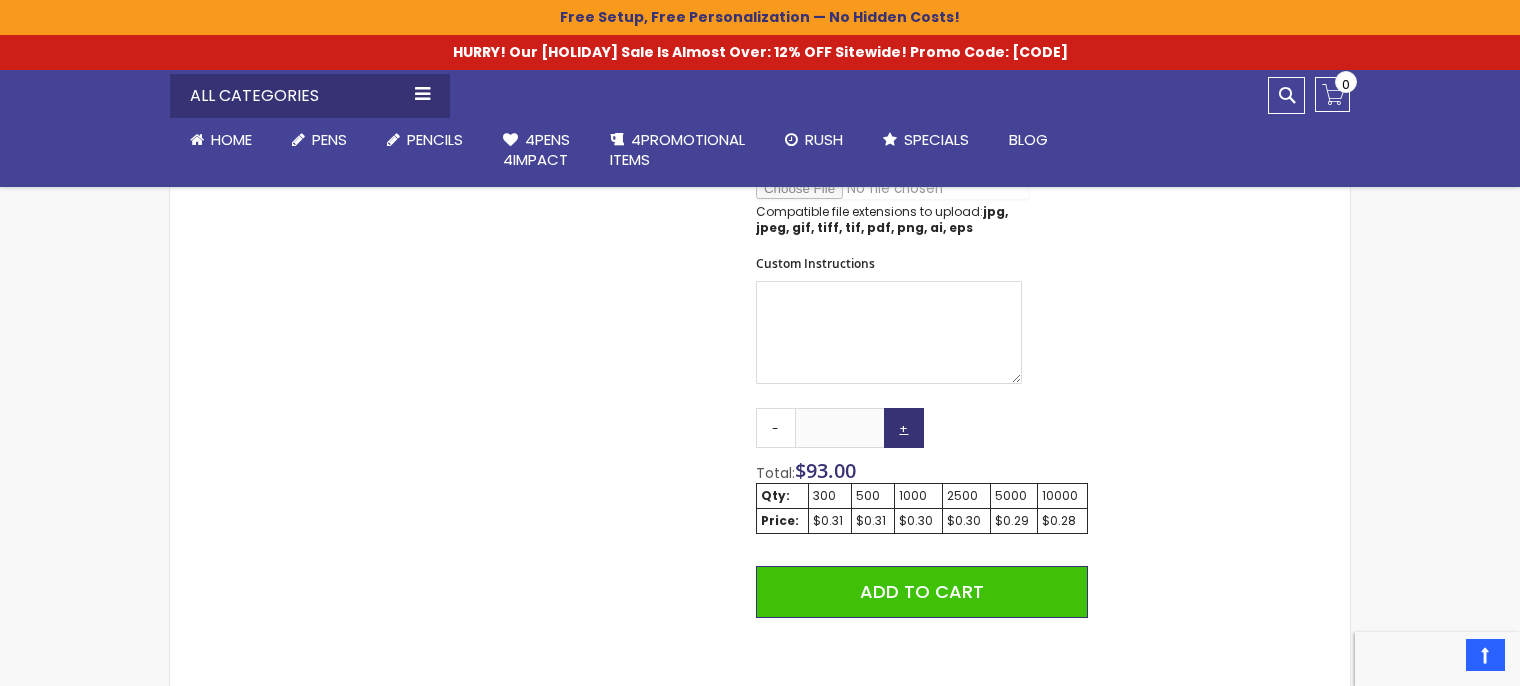 scroll, scrollTop: 1051, scrollLeft: 0, axis: vertical 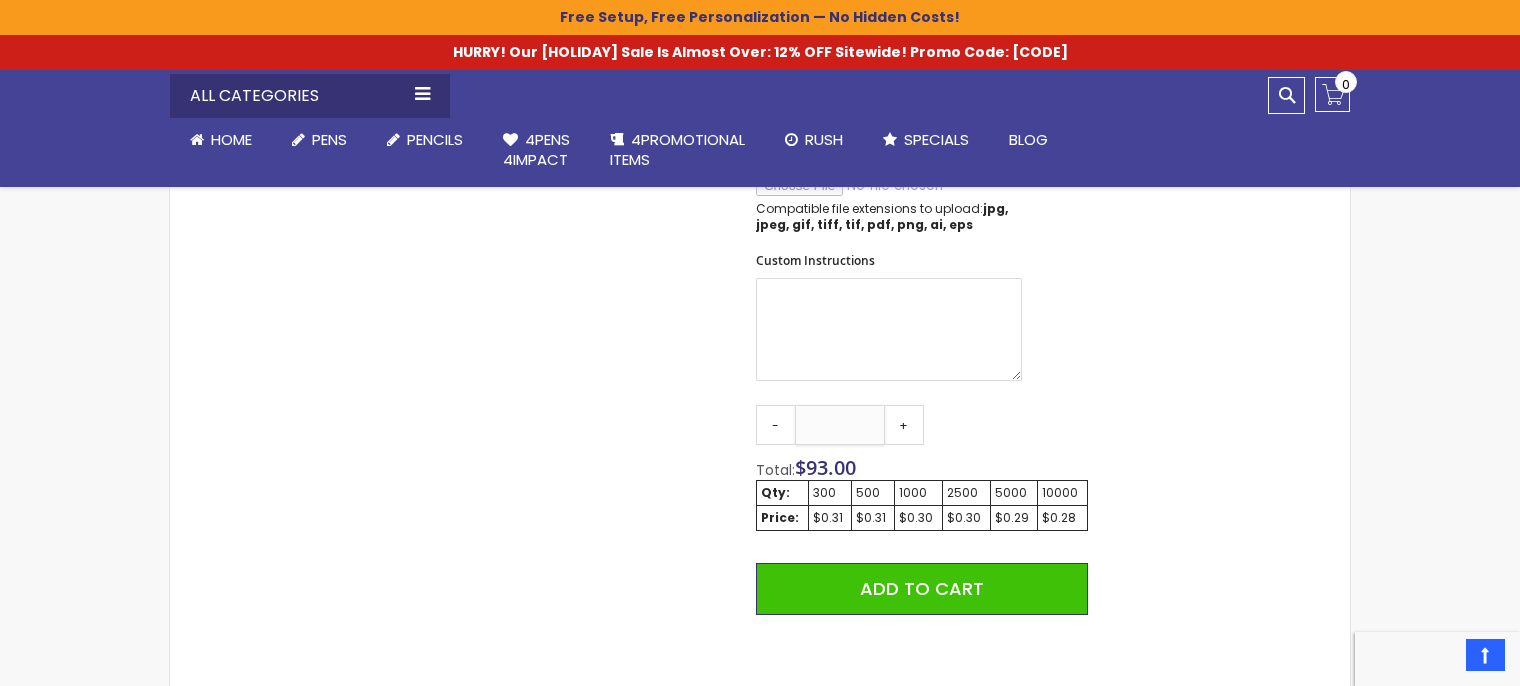 click on "***" at bounding box center (840, 425) 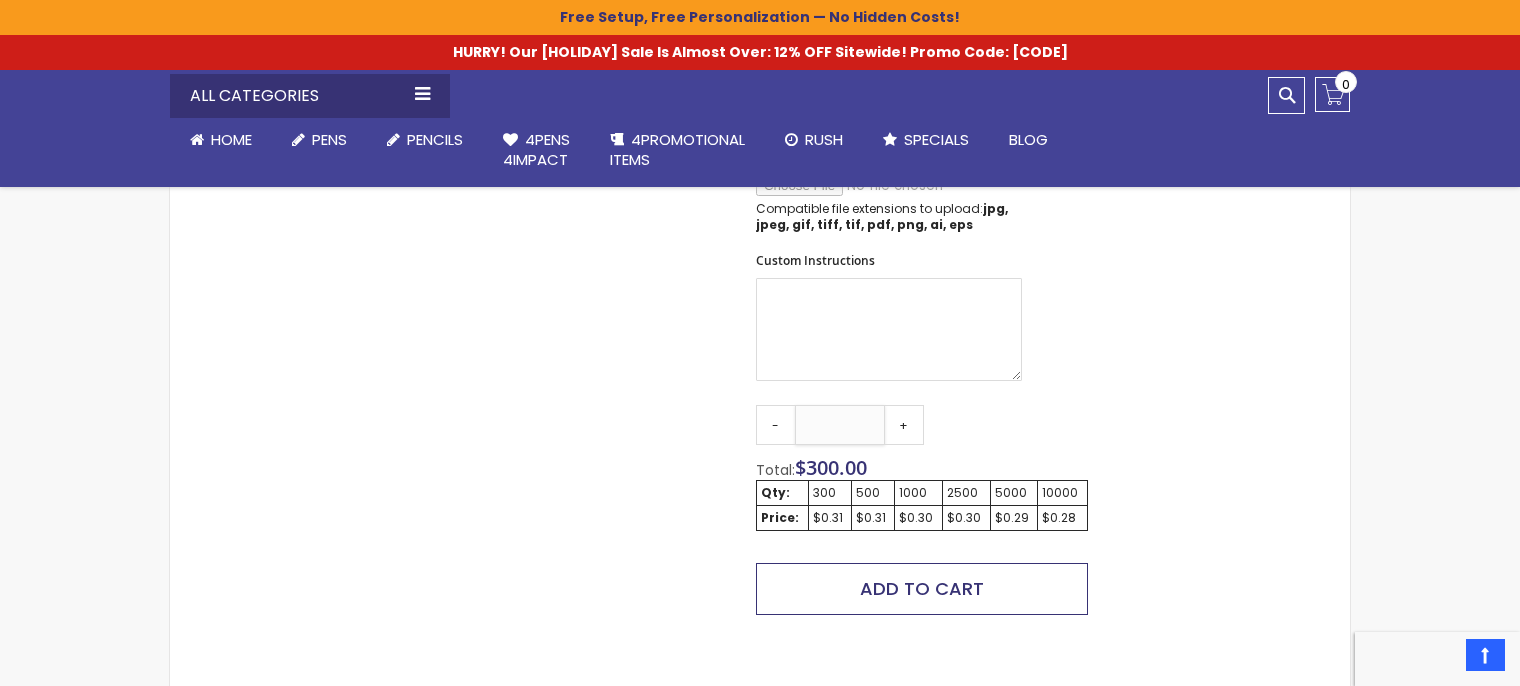 type on "****" 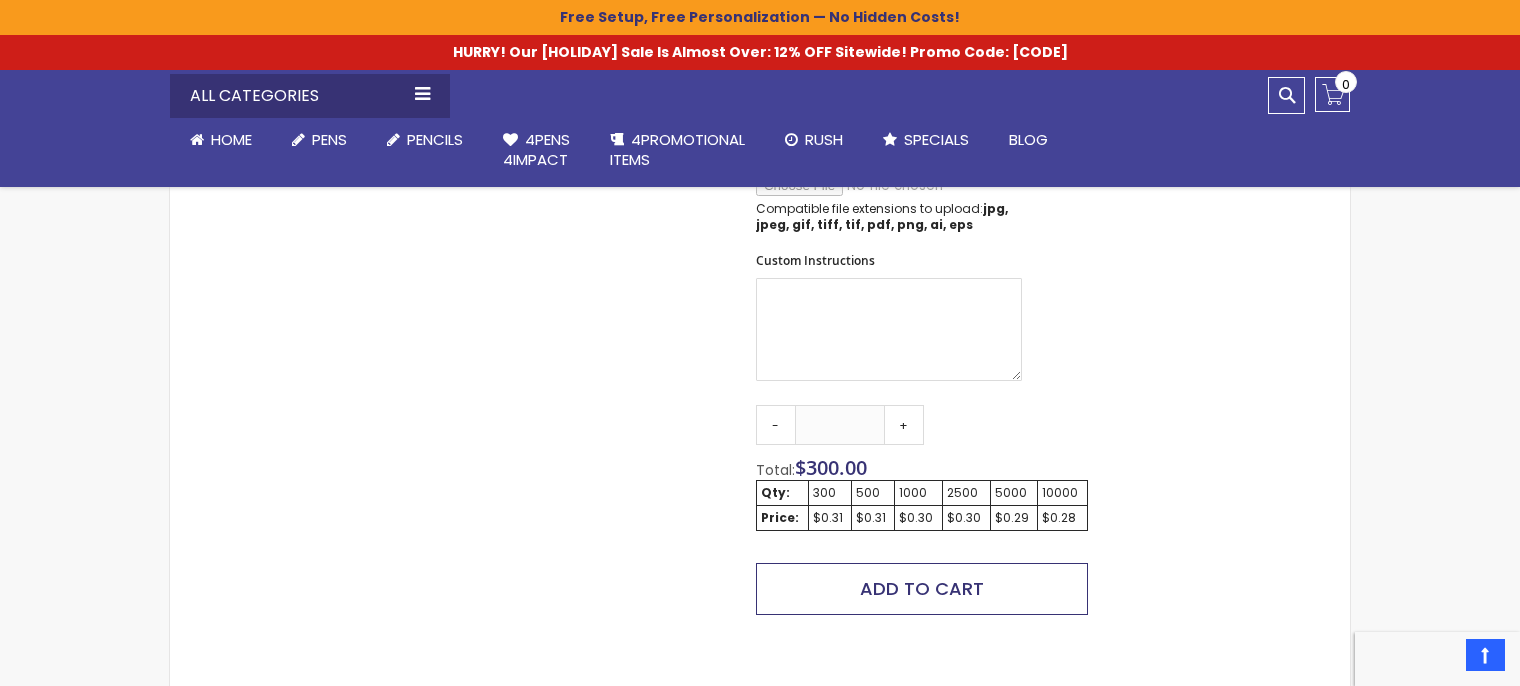 click on "Add to Cart" at bounding box center [922, 588] 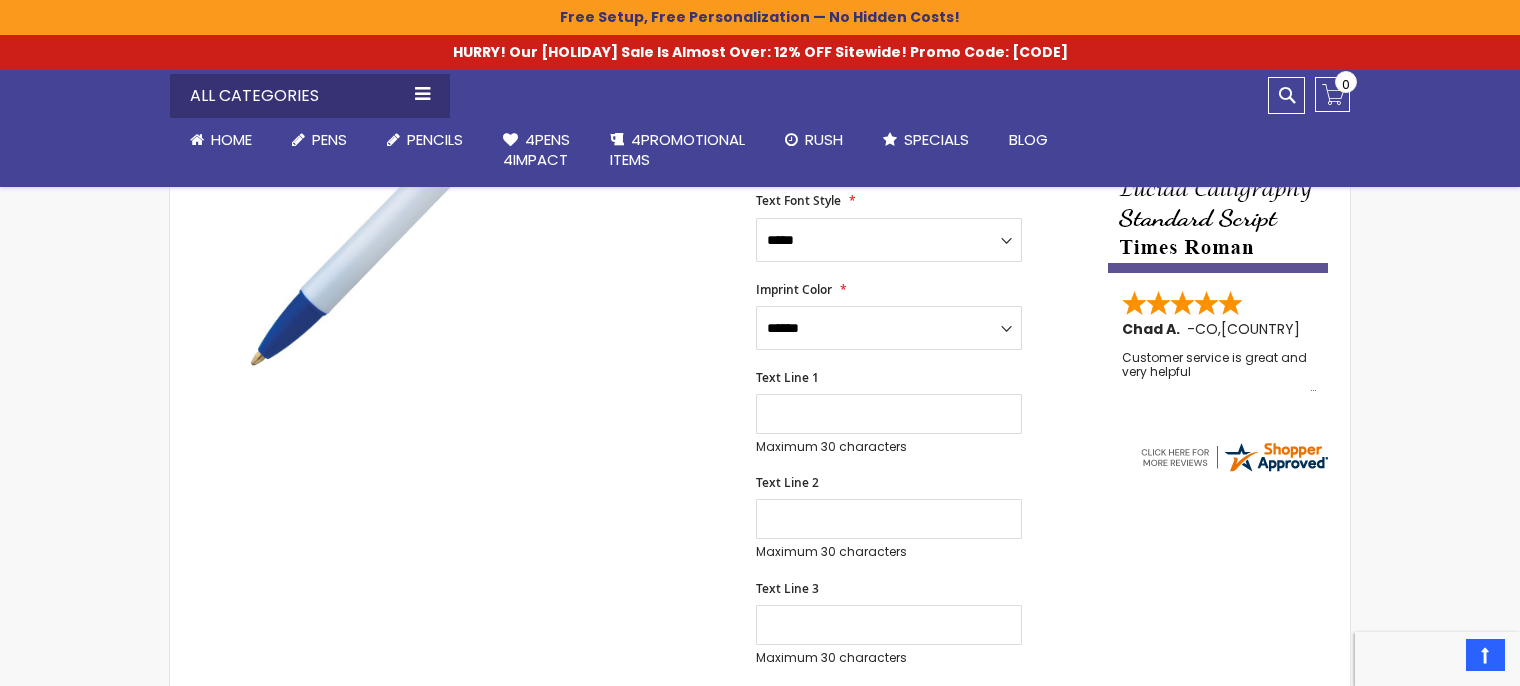 scroll, scrollTop: 448, scrollLeft: 0, axis: vertical 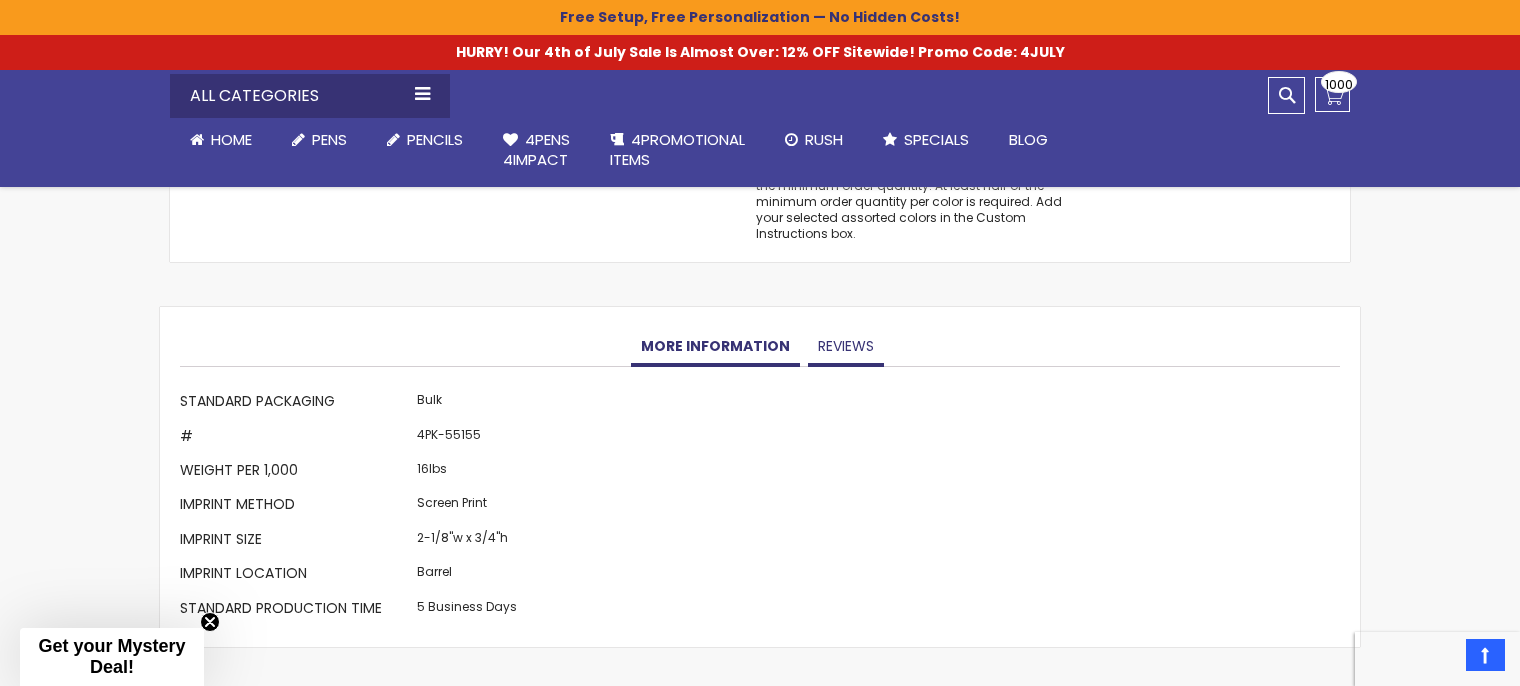 click on "Reviews" at bounding box center [846, 347] 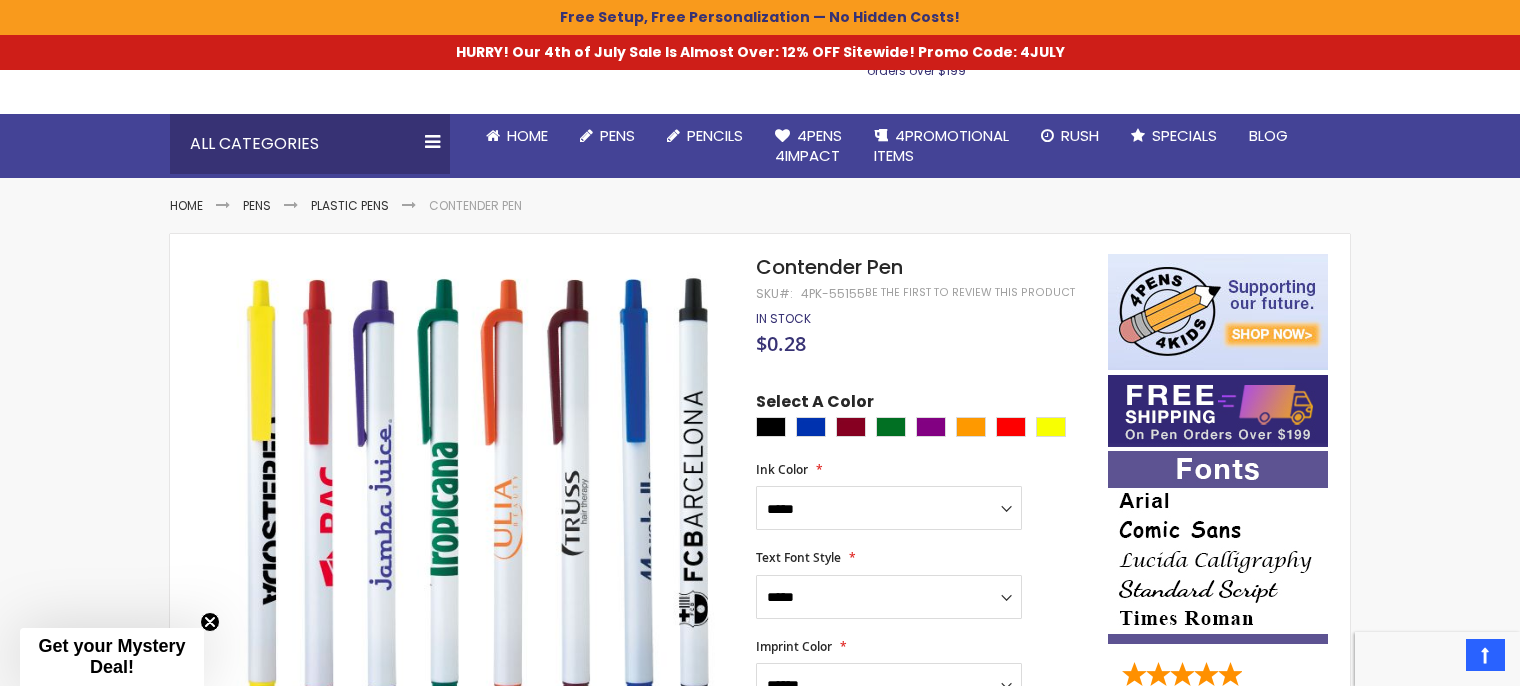 scroll, scrollTop: 144, scrollLeft: 0, axis: vertical 